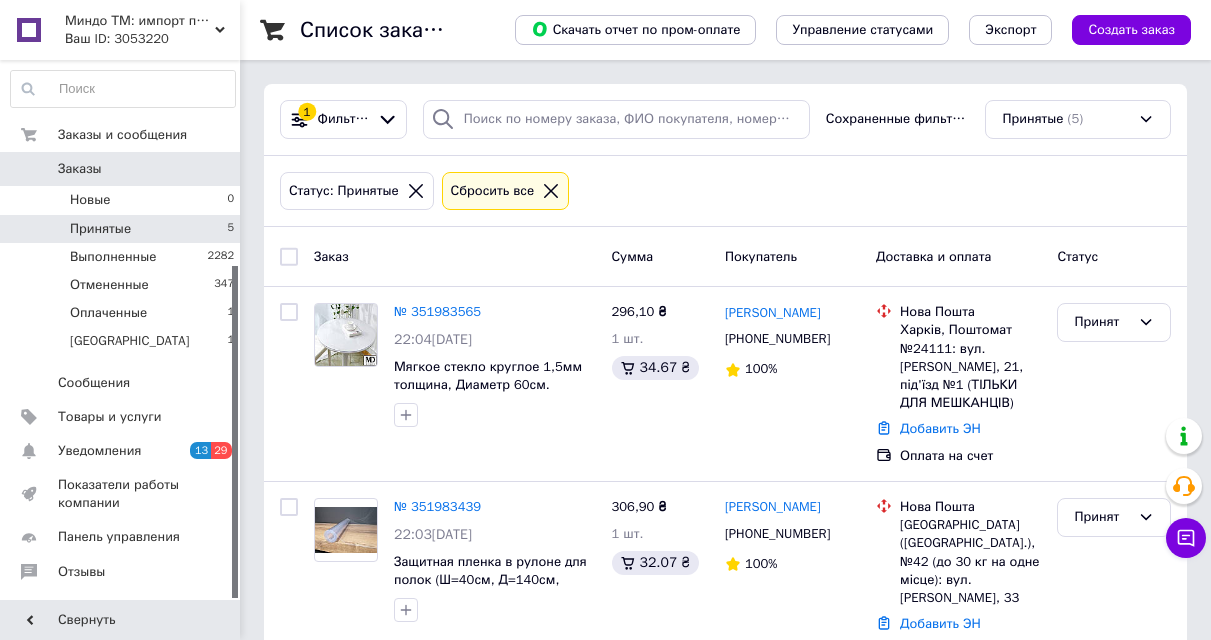 scroll, scrollTop: 430, scrollLeft: 0, axis: vertical 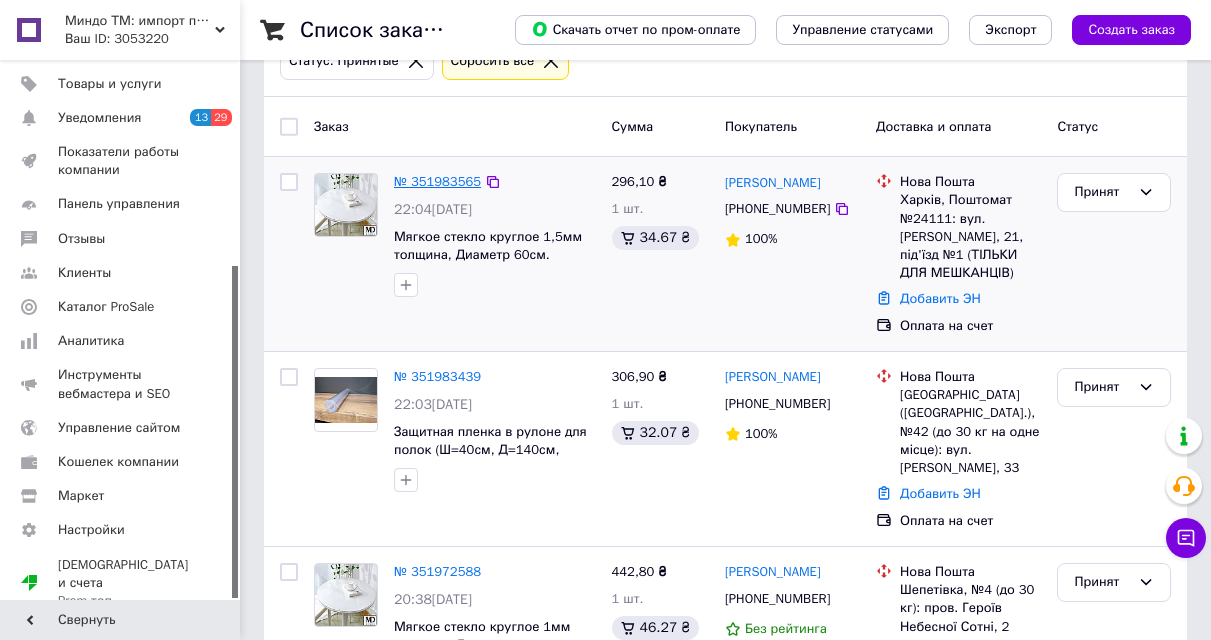 click on "№ 351983565" at bounding box center (437, 181) 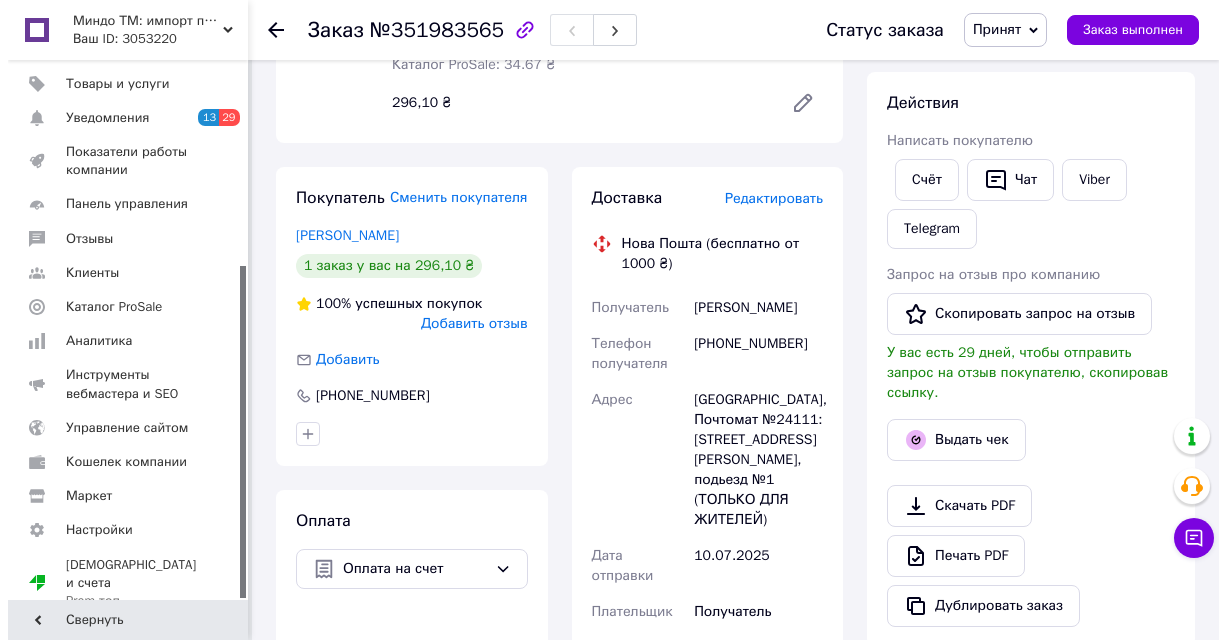 scroll, scrollTop: 428, scrollLeft: 0, axis: vertical 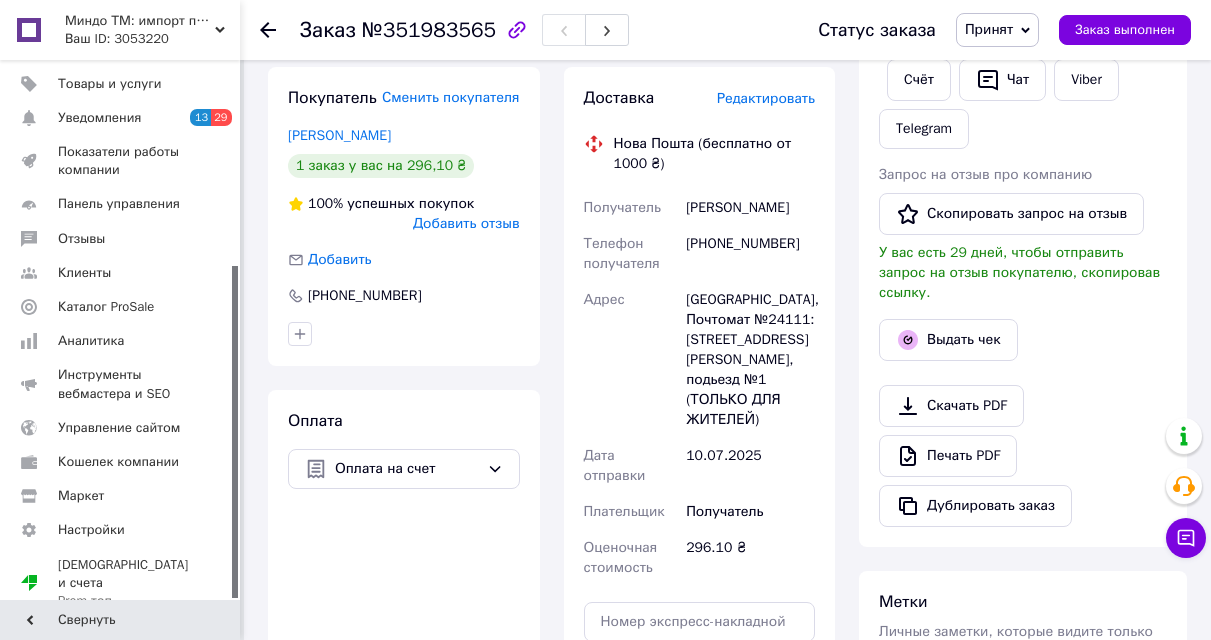 click on "Редактировать" at bounding box center (766, 98) 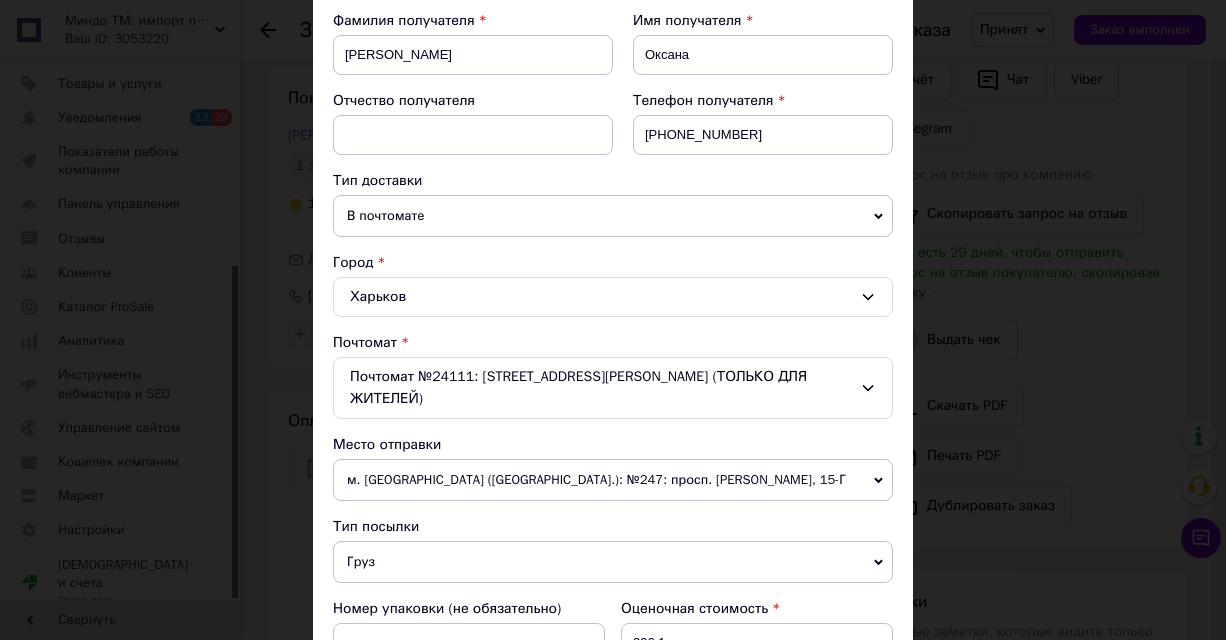 scroll, scrollTop: 300, scrollLeft: 0, axis: vertical 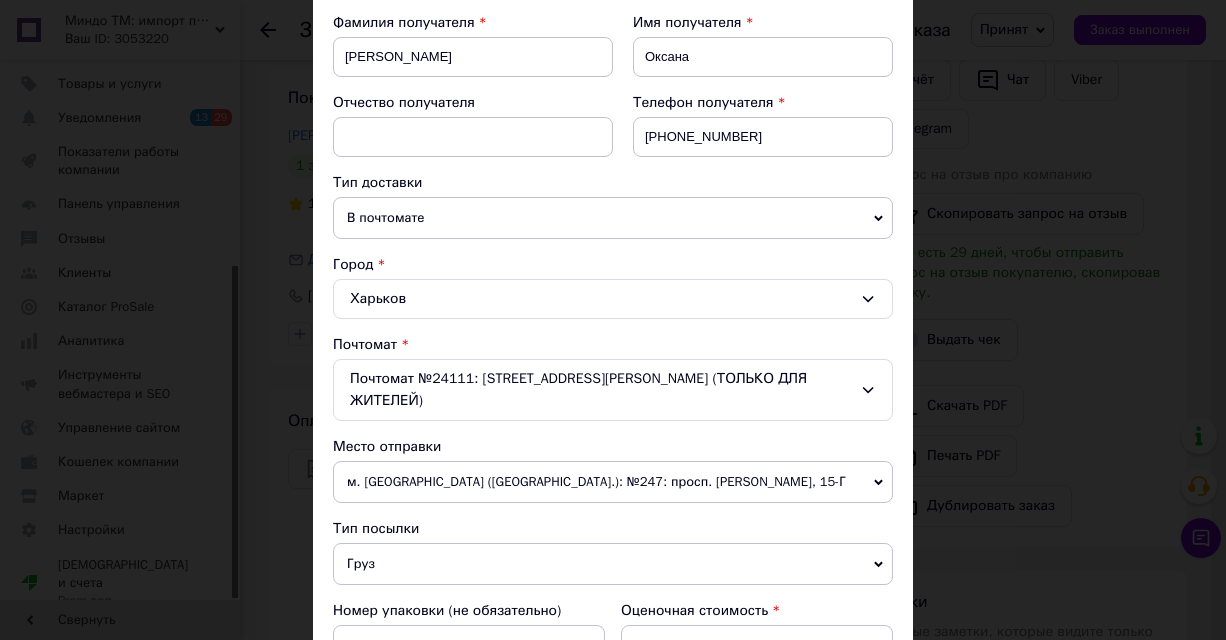 click on "В почтомате" at bounding box center [613, 218] 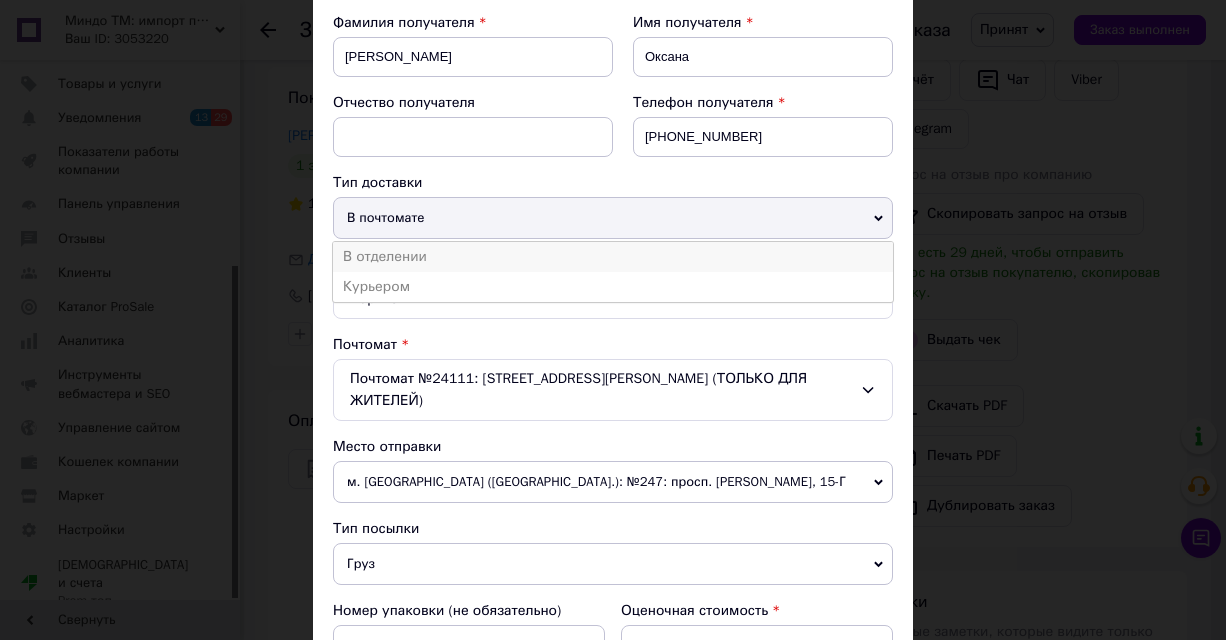 click on "В отделении" at bounding box center (613, 257) 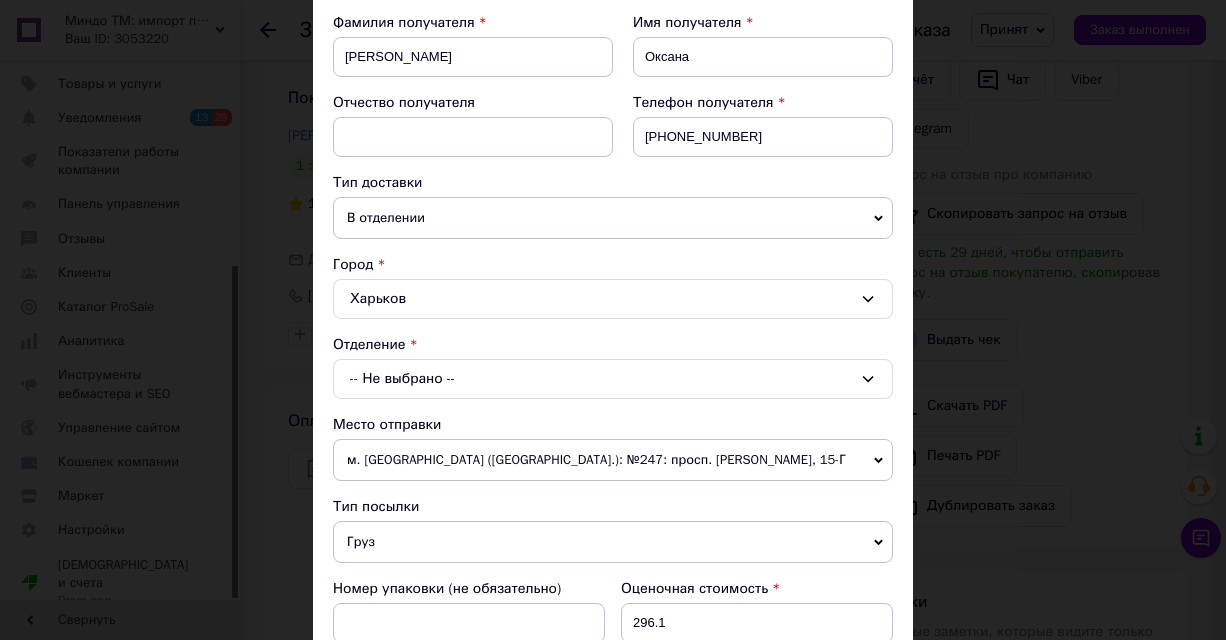 click on "-- Не выбрано --" at bounding box center [613, 379] 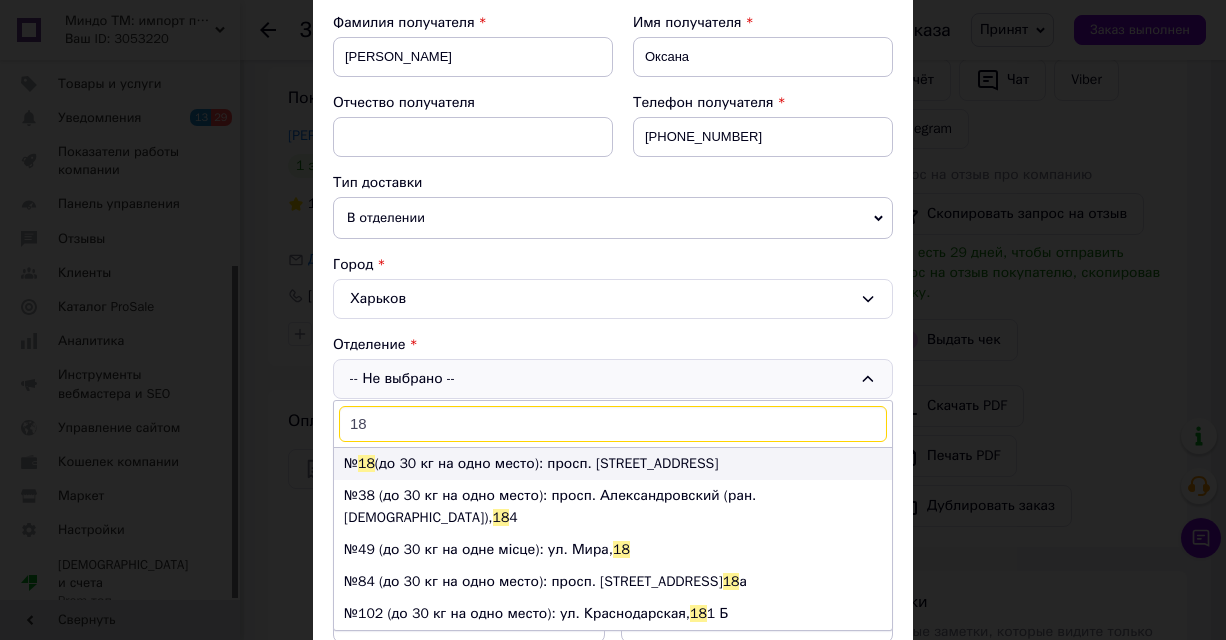 type on "18" 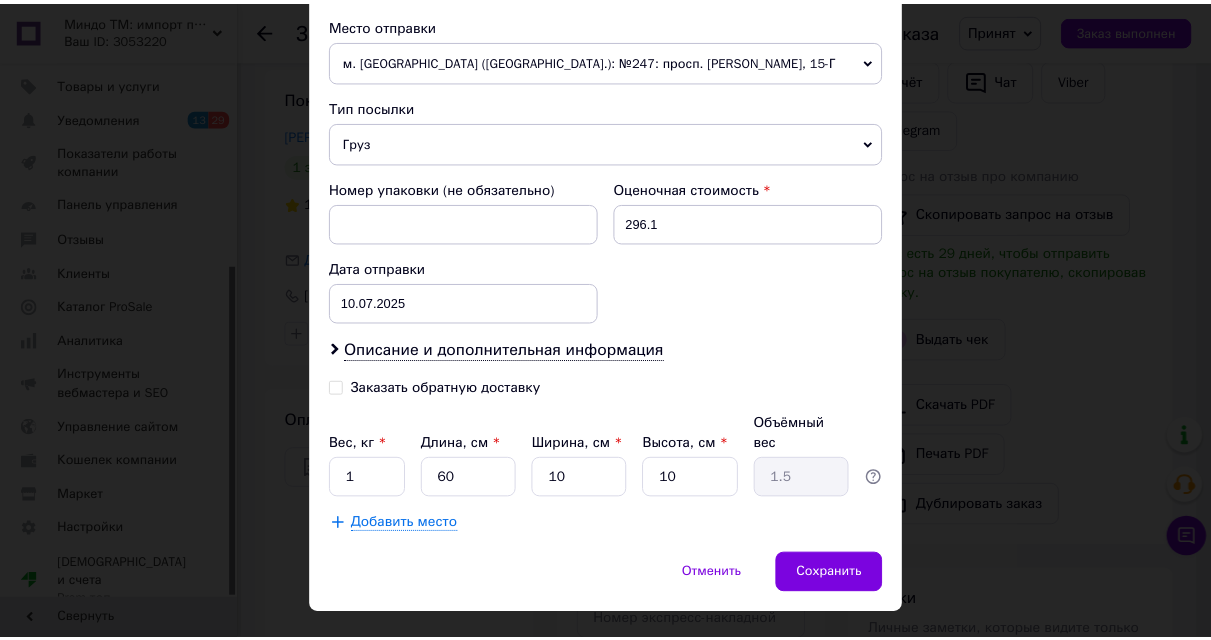 scroll, scrollTop: 724, scrollLeft: 0, axis: vertical 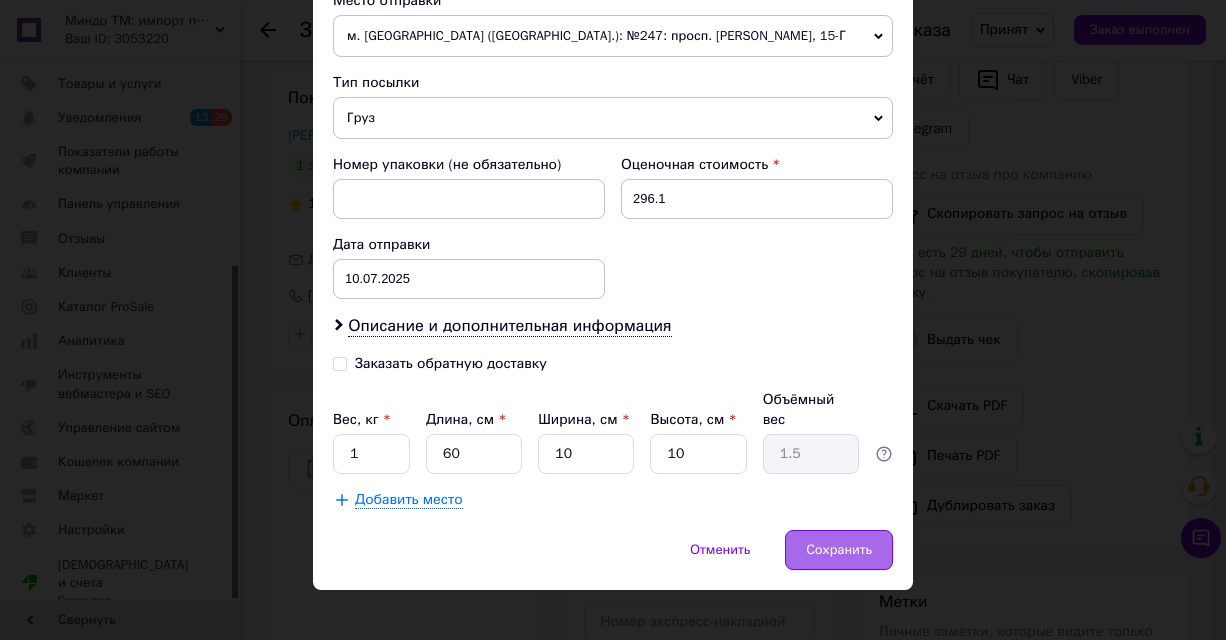 click on "Сохранить" at bounding box center (839, 550) 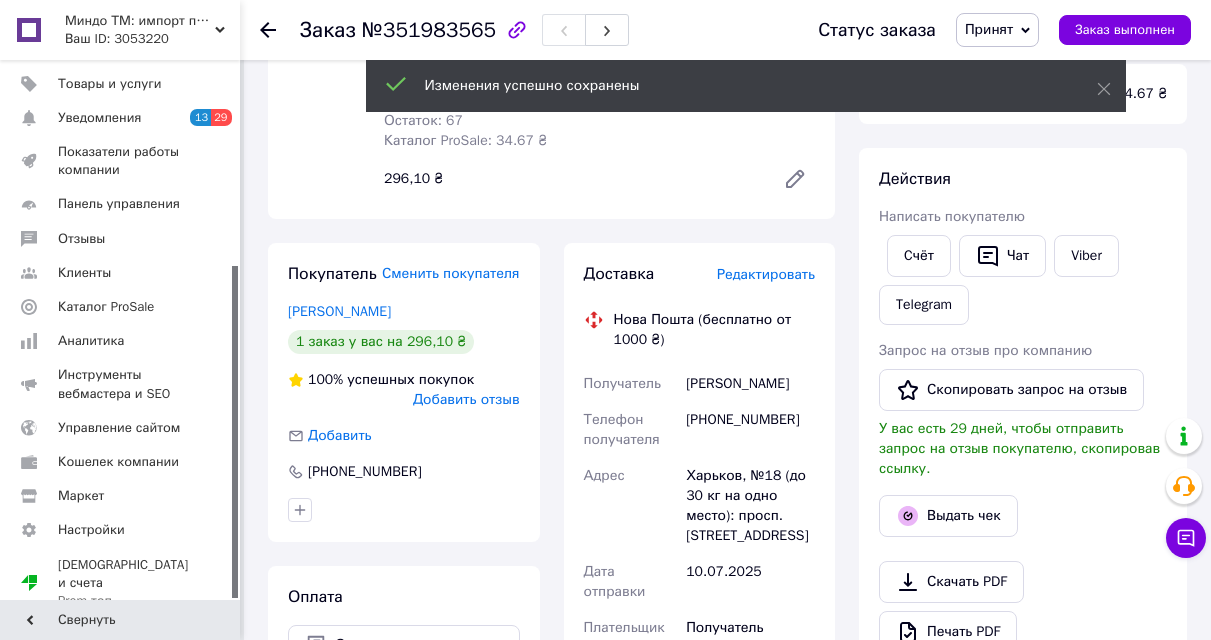 scroll, scrollTop: 228, scrollLeft: 0, axis: vertical 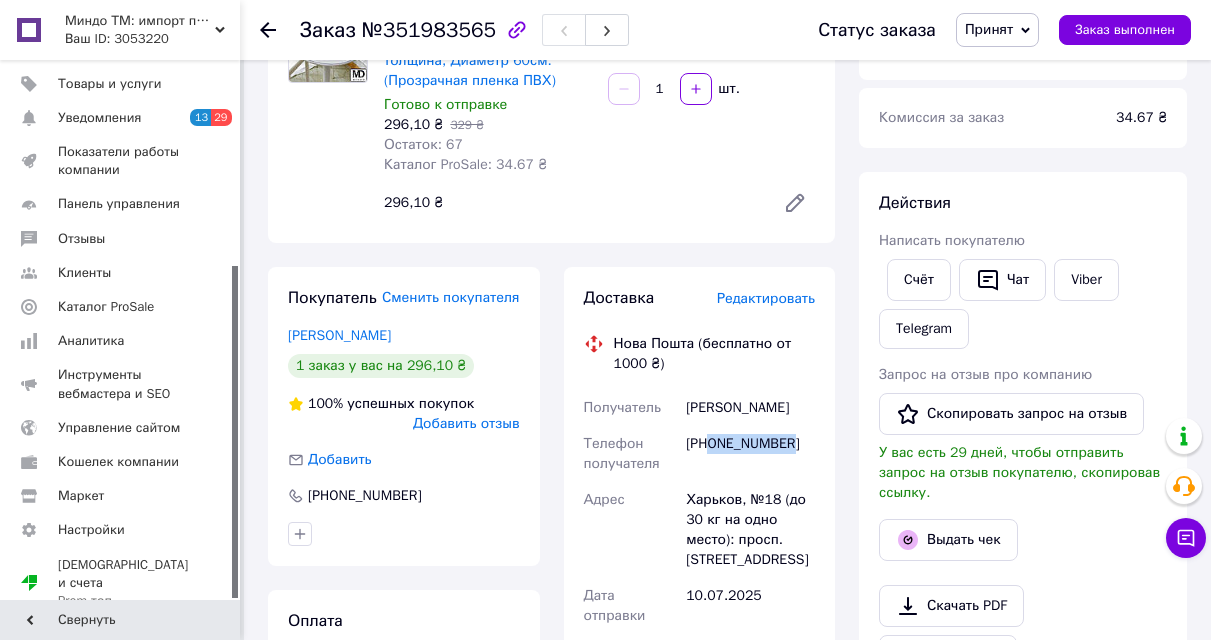 drag, startPoint x: 793, startPoint y: 447, endPoint x: 711, endPoint y: 461, distance: 83.18654 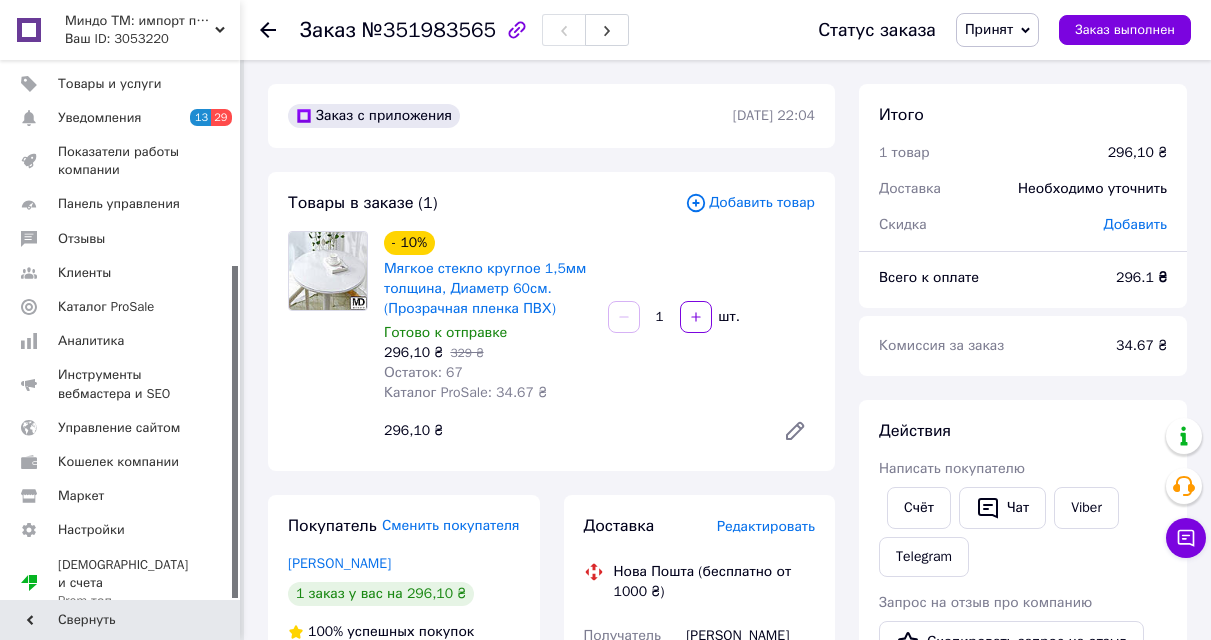 scroll, scrollTop: 0, scrollLeft: 0, axis: both 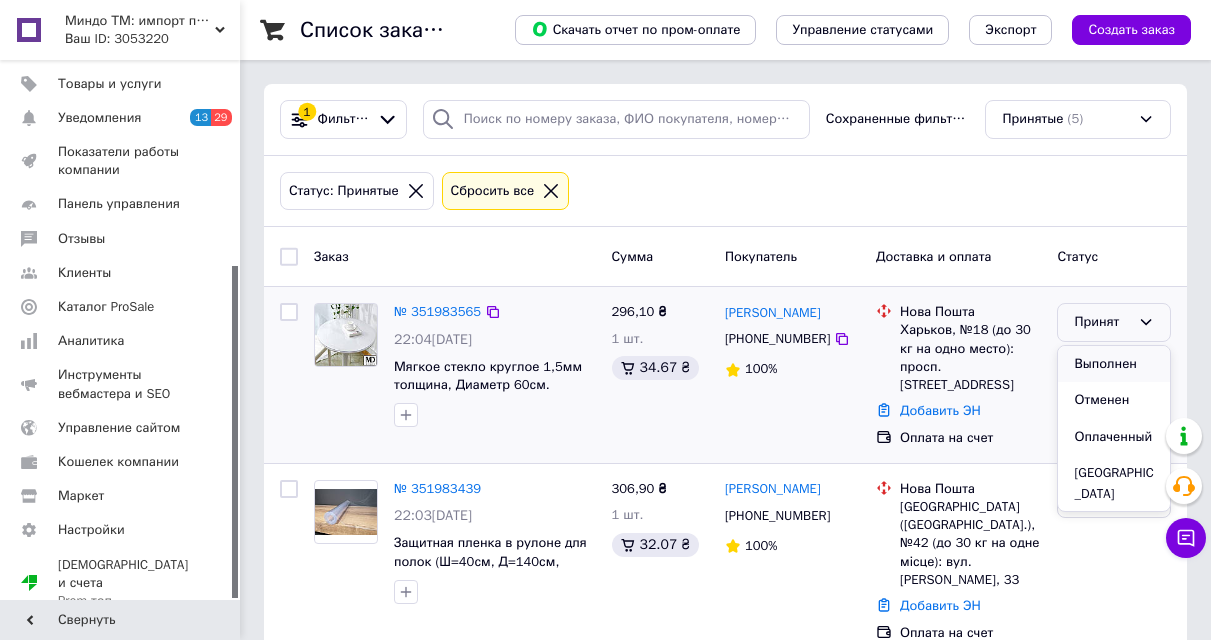 click on "Выполнен" at bounding box center (1114, 364) 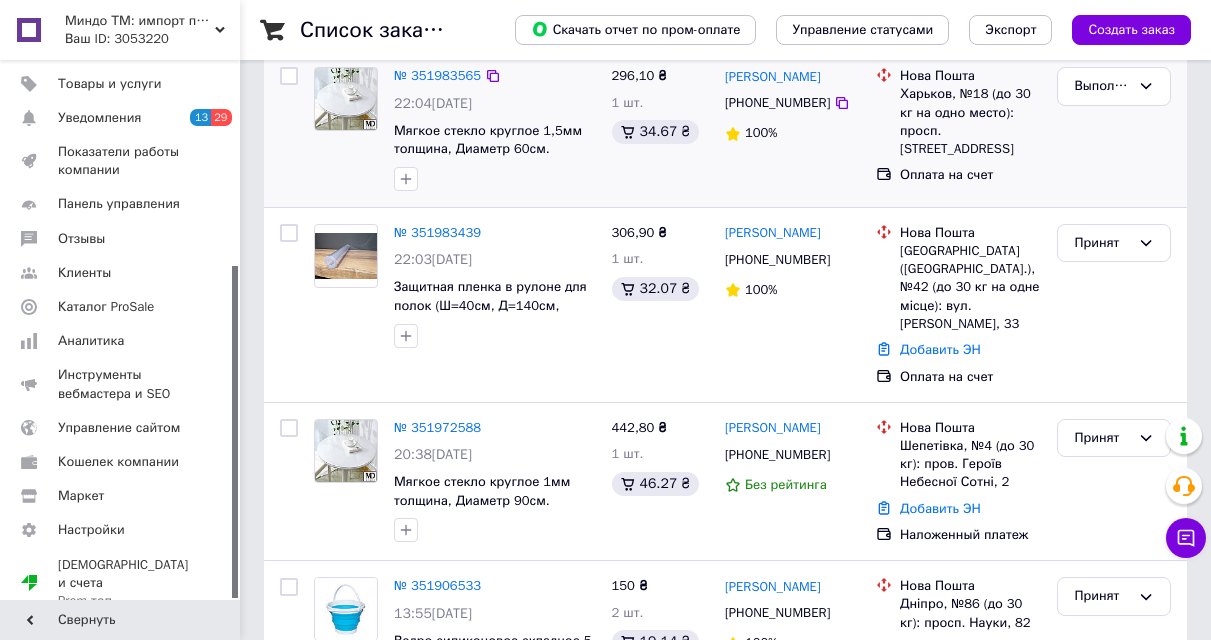 scroll, scrollTop: 300, scrollLeft: 0, axis: vertical 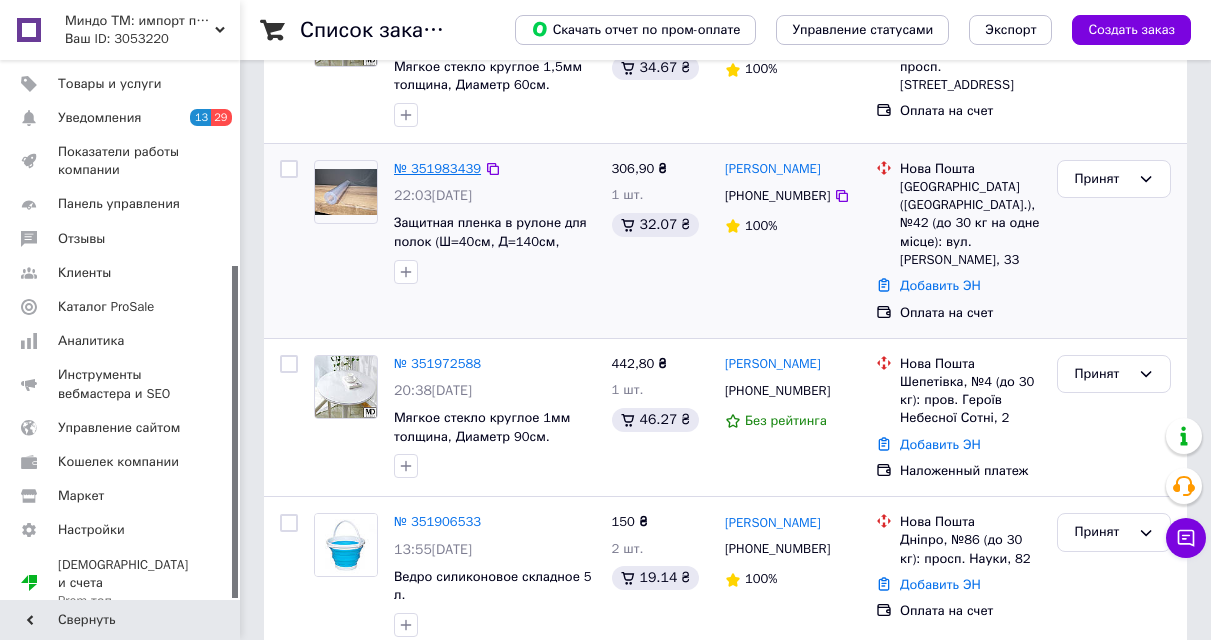 click on "№ 351983439" at bounding box center (437, 168) 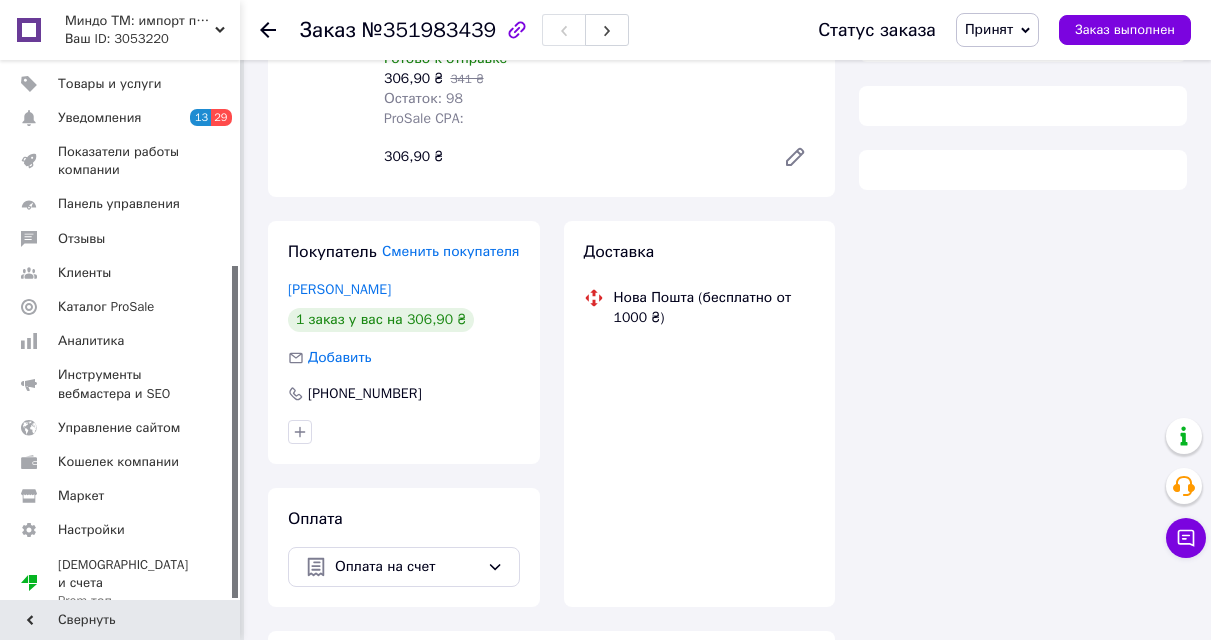 scroll, scrollTop: 300, scrollLeft: 0, axis: vertical 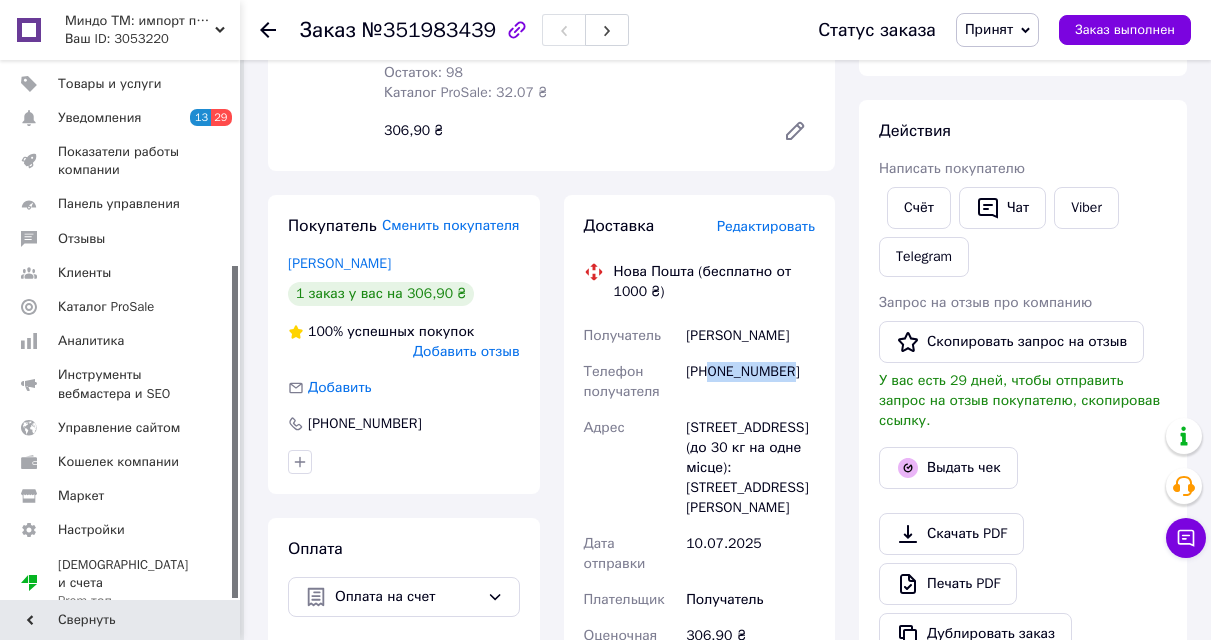 drag, startPoint x: 789, startPoint y: 370, endPoint x: 712, endPoint y: 378, distance: 77.41447 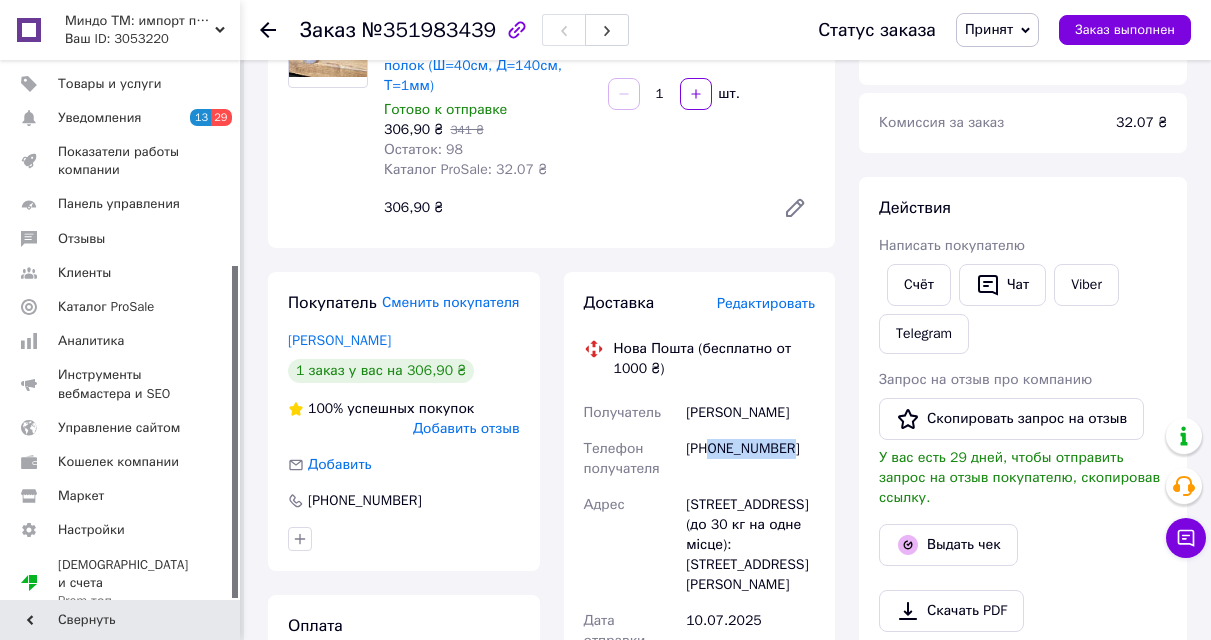 scroll, scrollTop: 200, scrollLeft: 0, axis: vertical 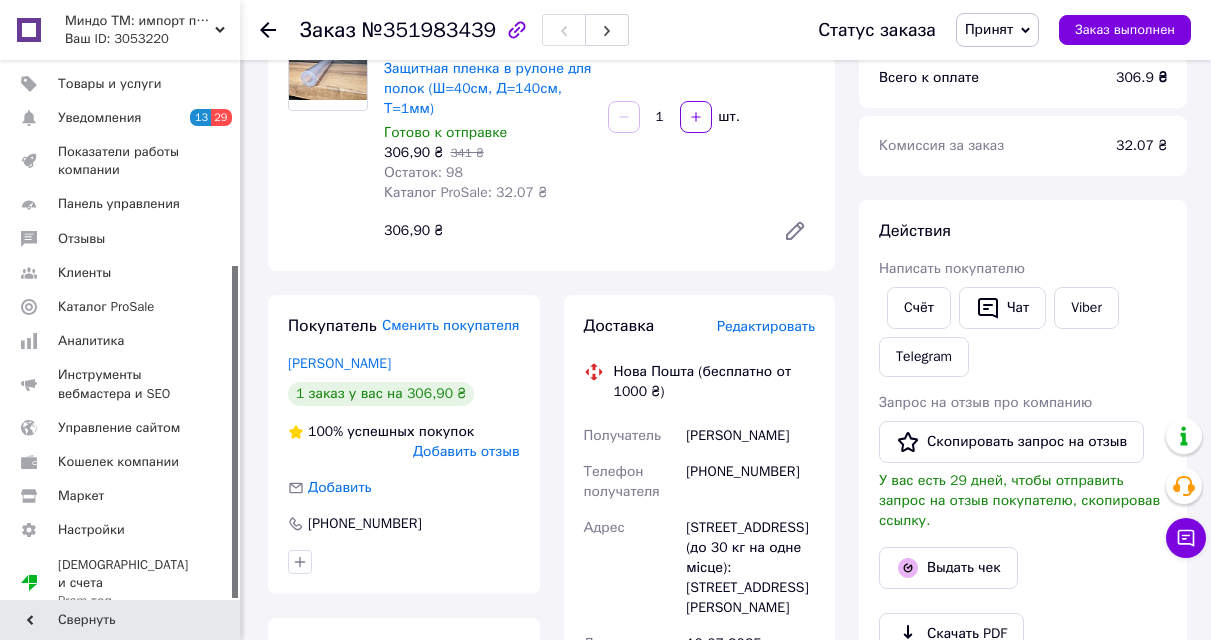 click 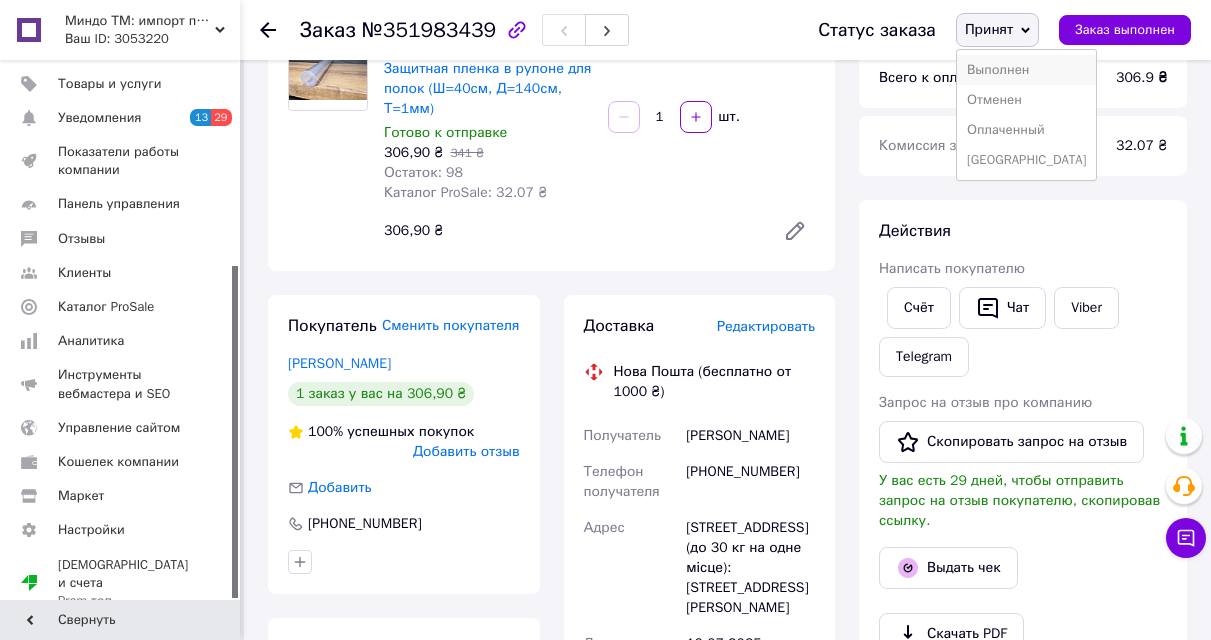 click on "Выполнен" at bounding box center [1027, 70] 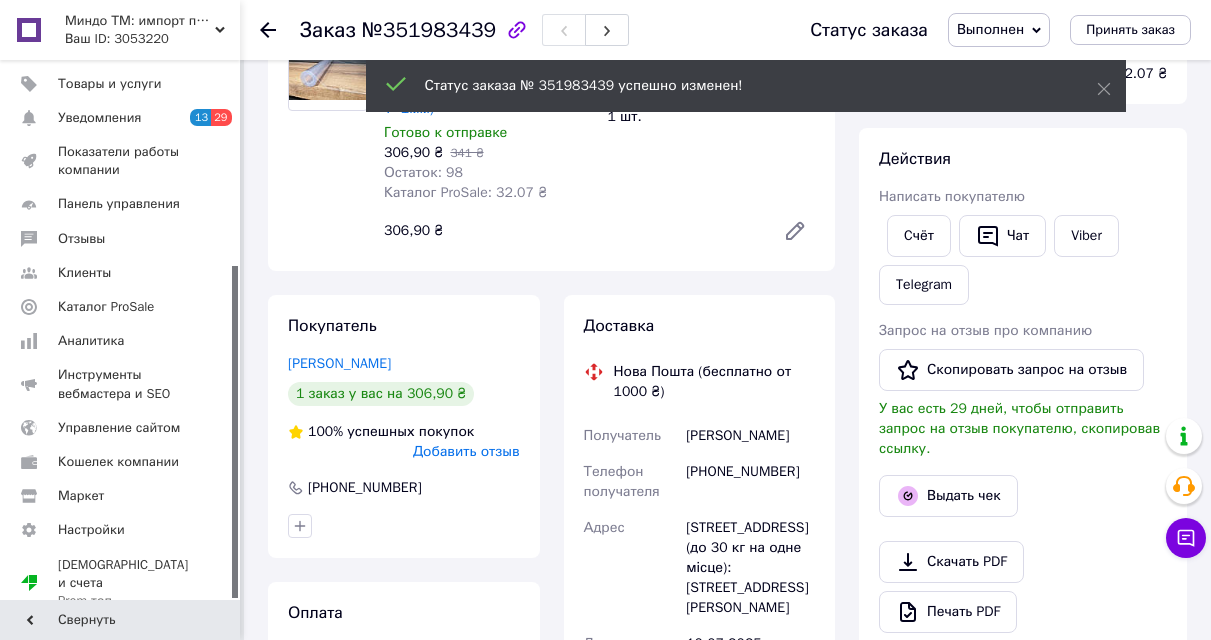 click 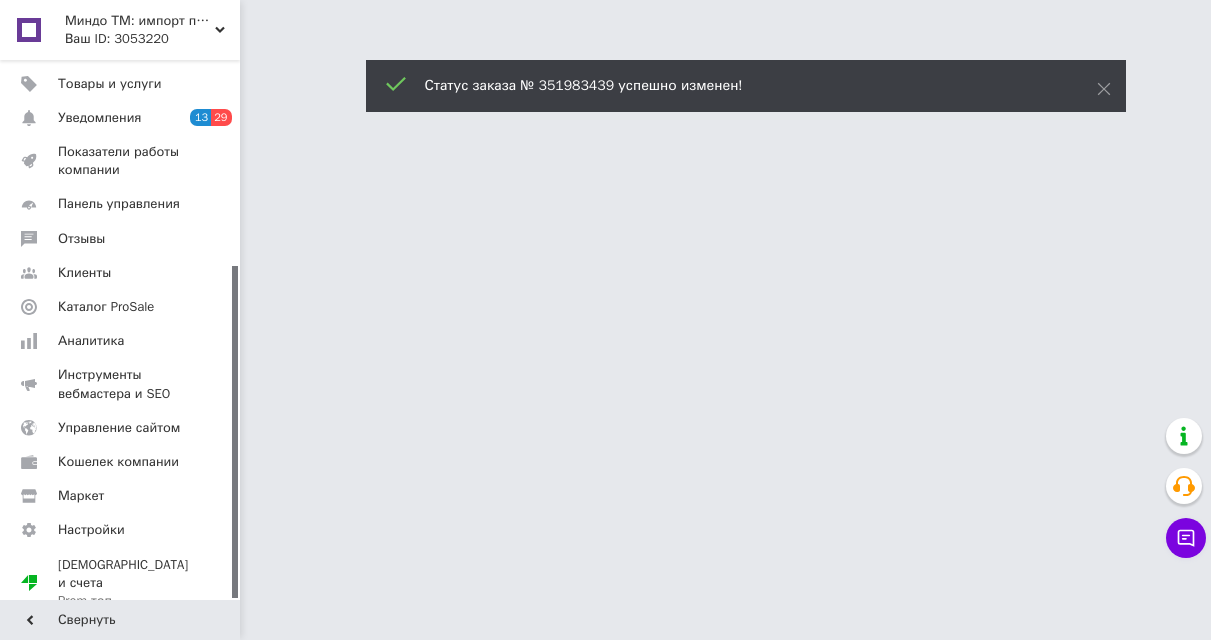 scroll, scrollTop: 0, scrollLeft: 0, axis: both 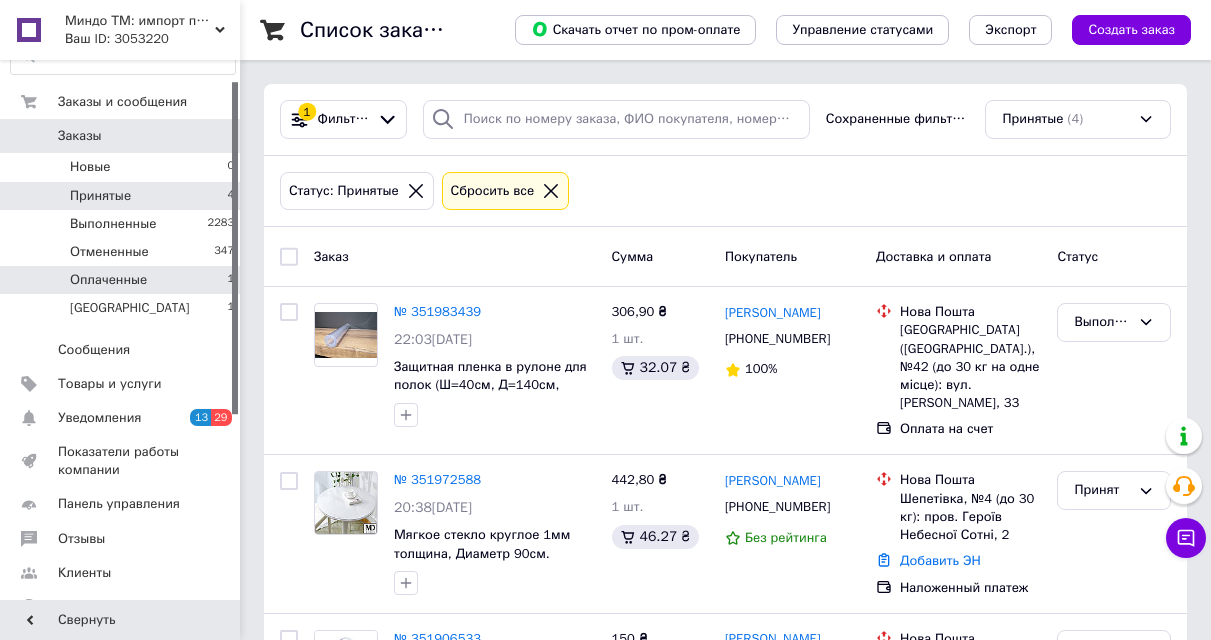 click on "Оплаченные" at bounding box center (108, 280) 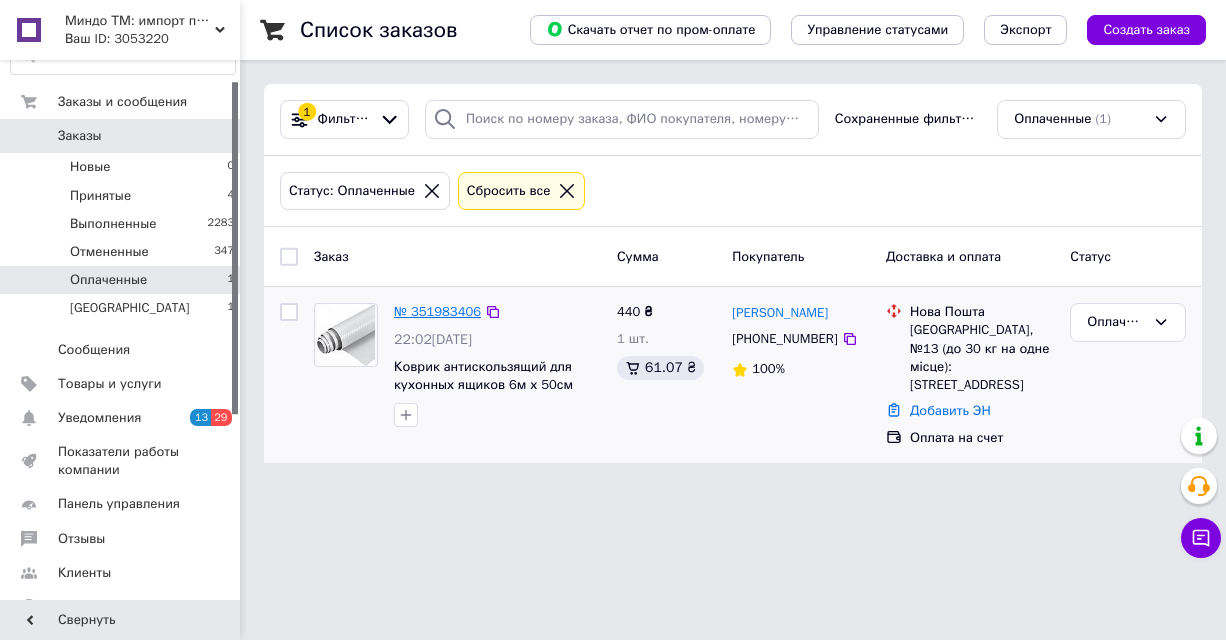 click on "№ 351983406" at bounding box center [437, 311] 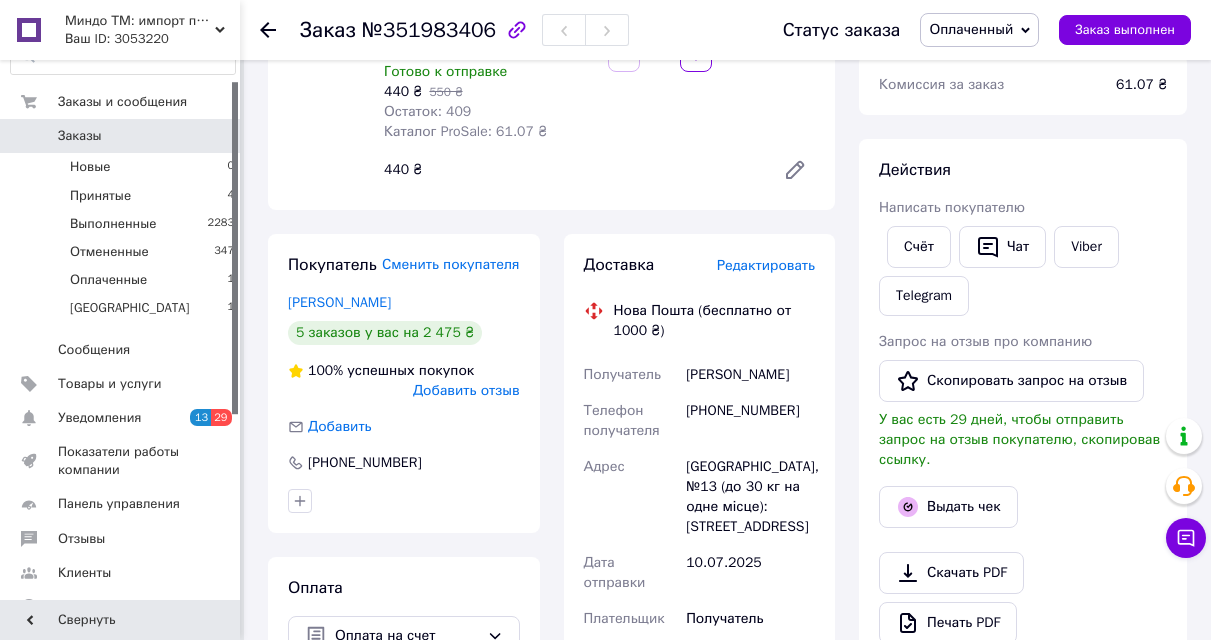 scroll, scrollTop: 300, scrollLeft: 0, axis: vertical 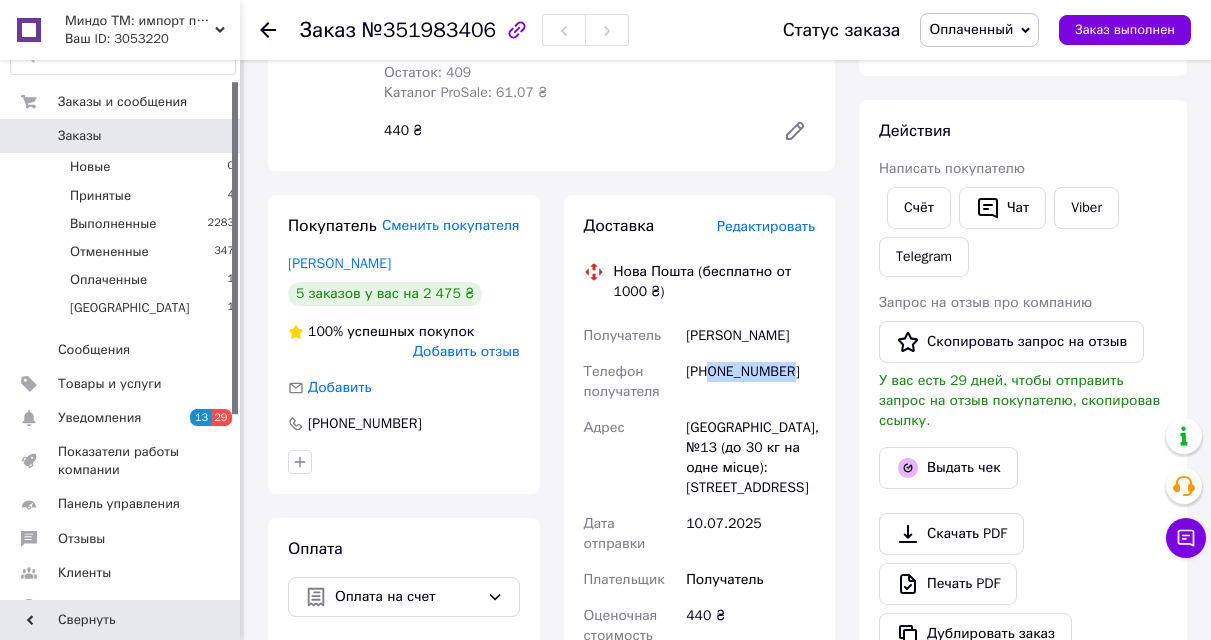 drag, startPoint x: 795, startPoint y: 388, endPoint x: 711, endPoint y: 406, distance: 85.90693 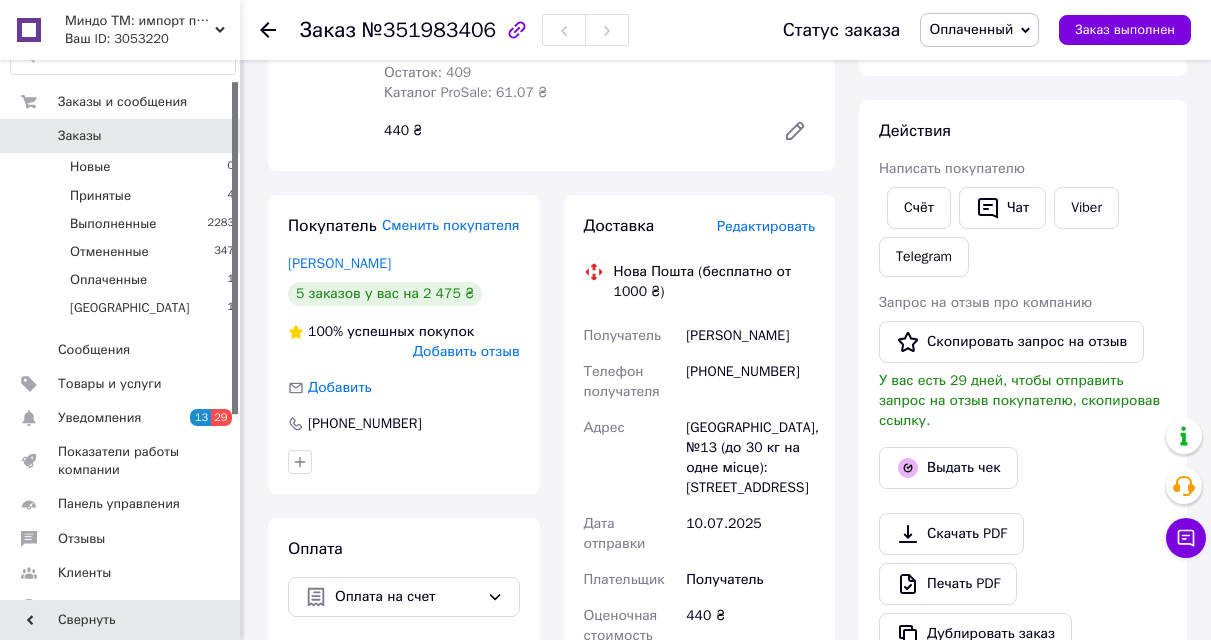 click on "Згурський Олександр" at bounding box center (750, 336) 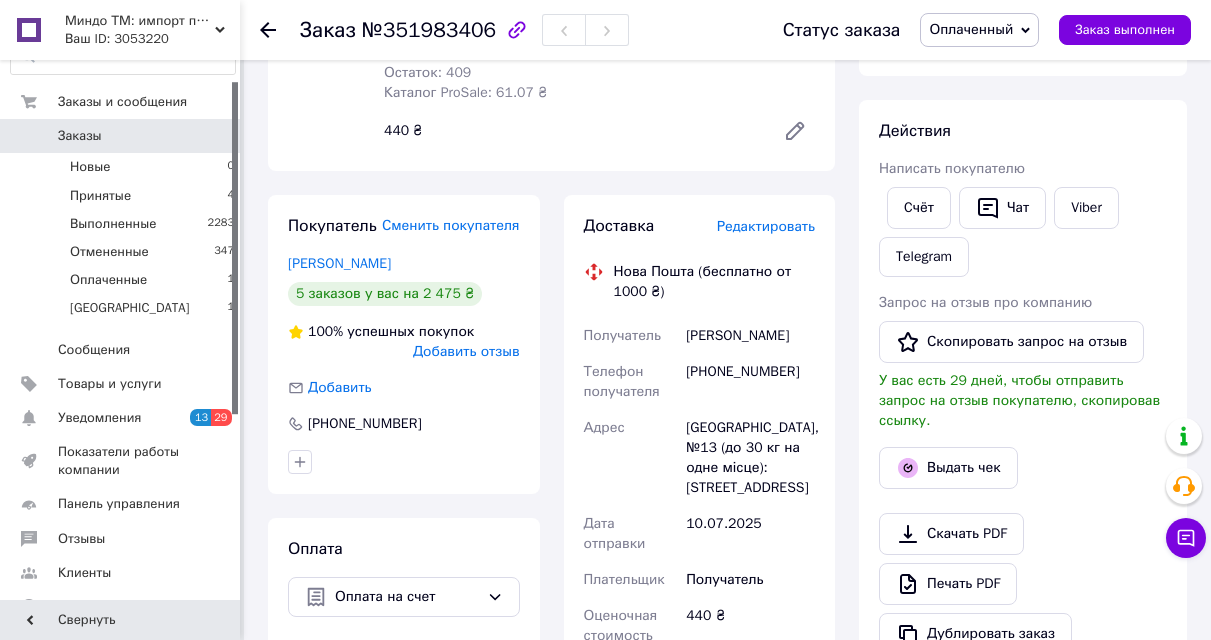 click on "Оплаченный" at bounding box center [979, 30] 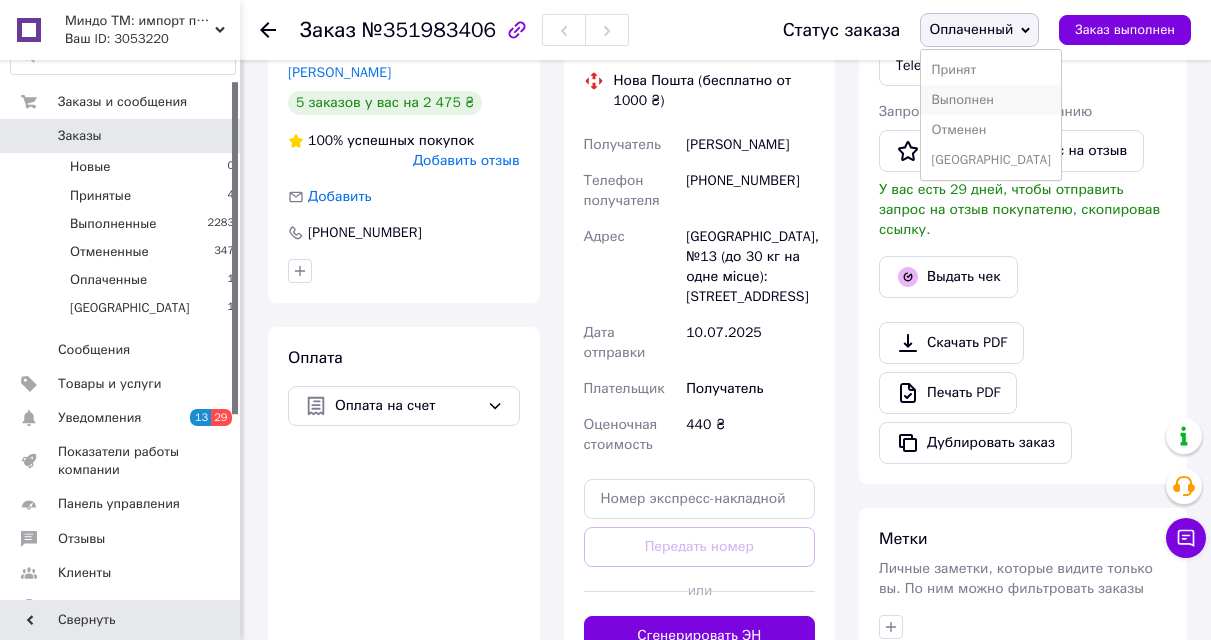 scroll, scrollTop: 500, scrollLeft: 0, axis: vertical 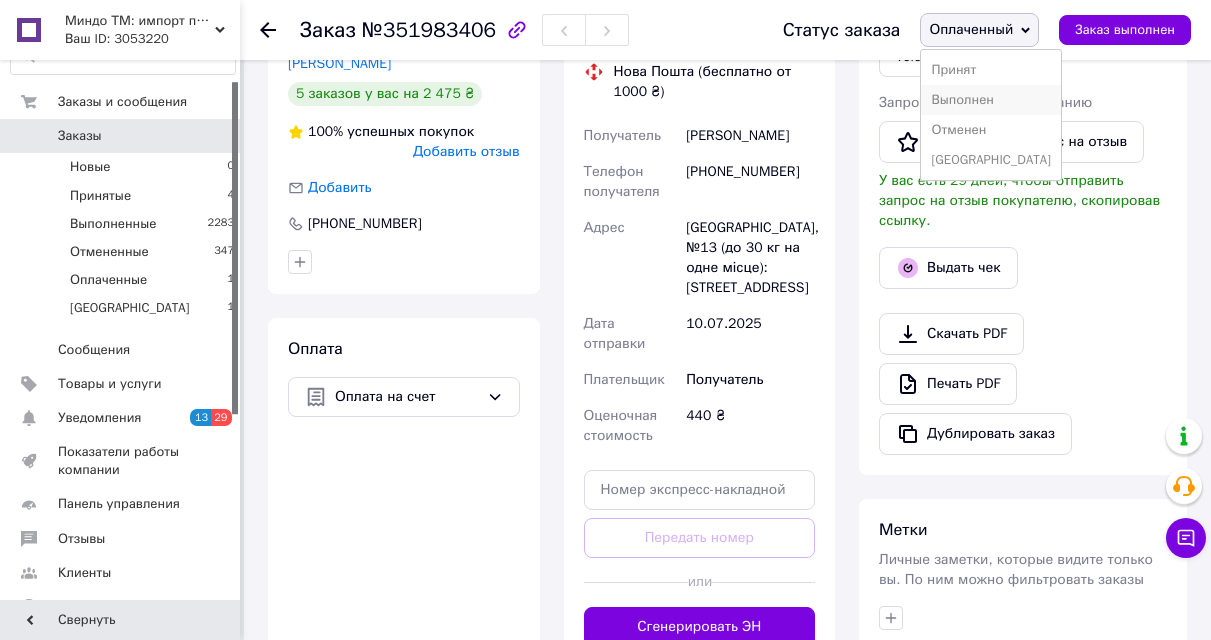 click on "Выполнен" at bounding box center [991, 100] 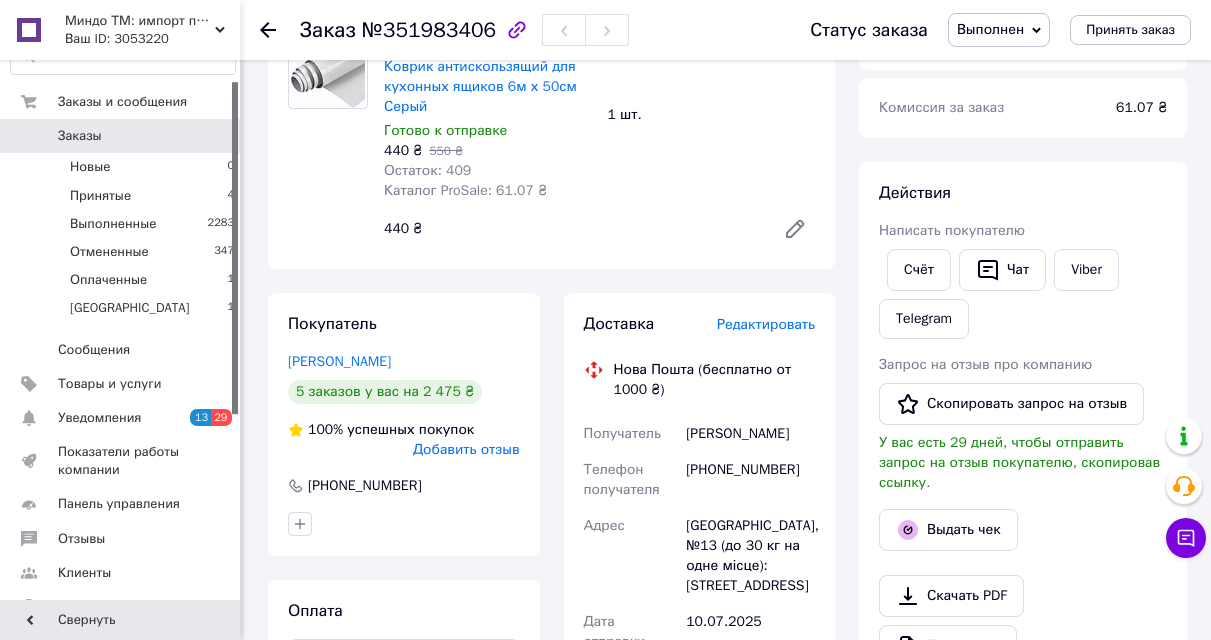 scroll, scrollTop: 200, scrollLeft: 0, axis: vertical 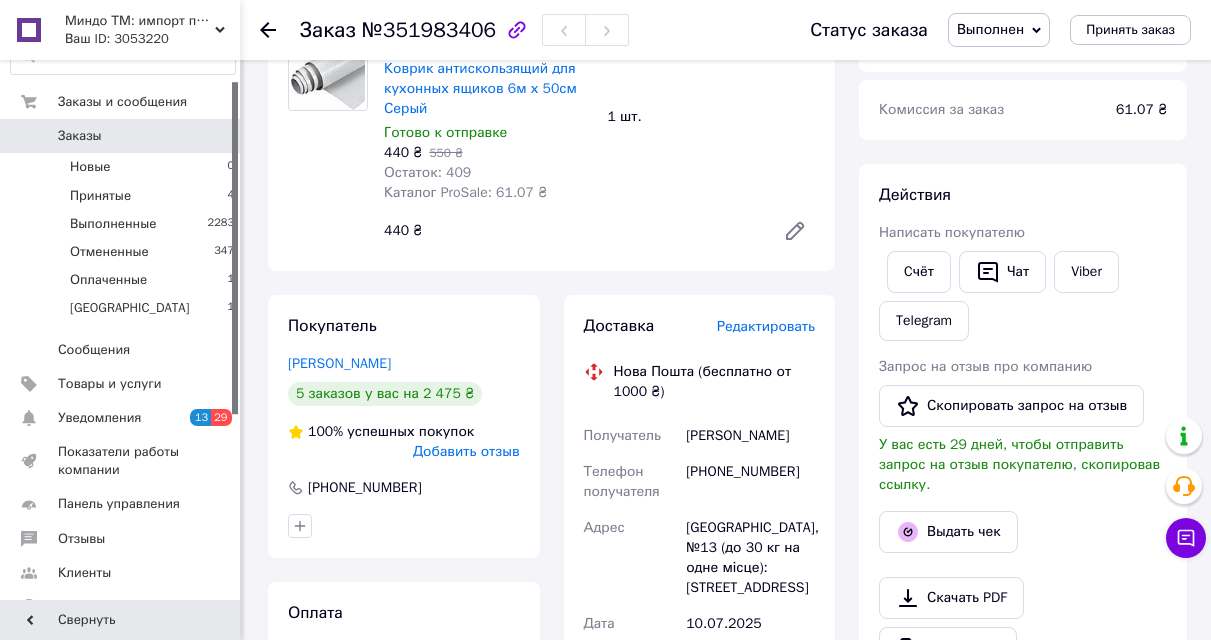 click 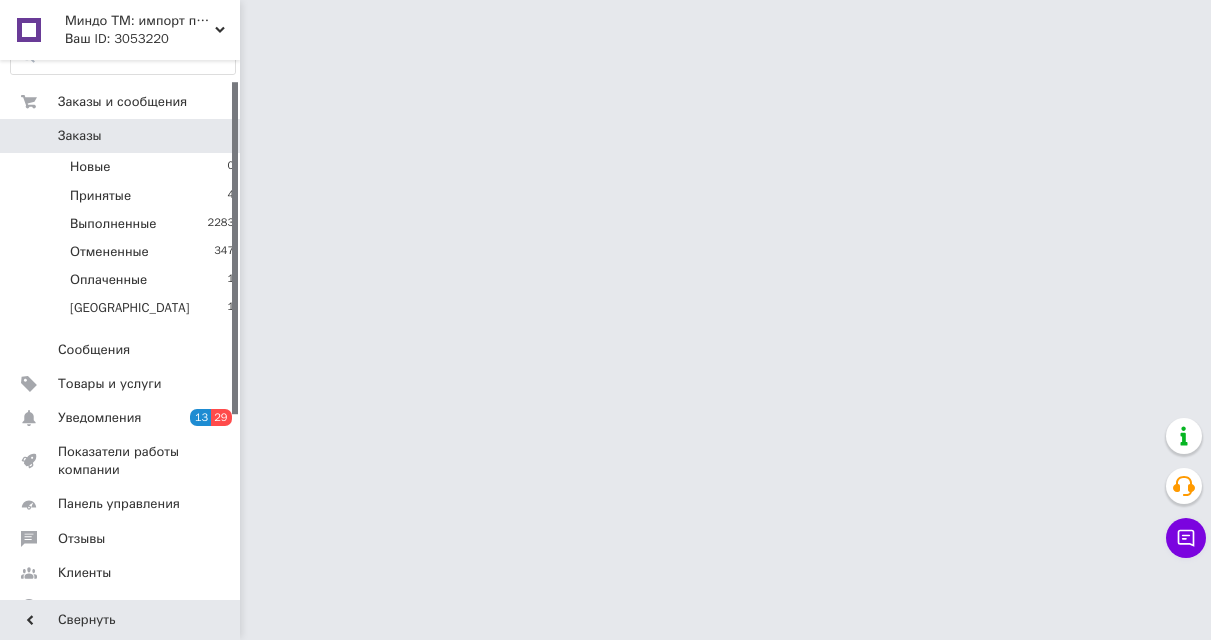 scroll, scrollTop: 0, scrollLeft: 0, axis: both 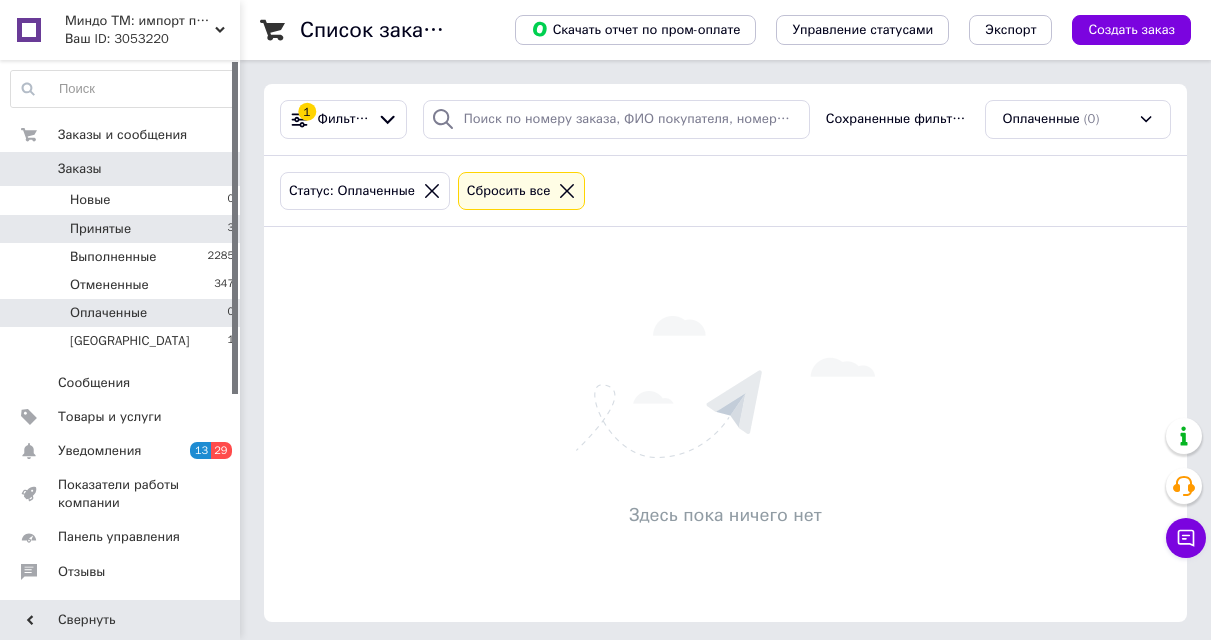 click on "Принятые 3" at bounding box center [123, 229] 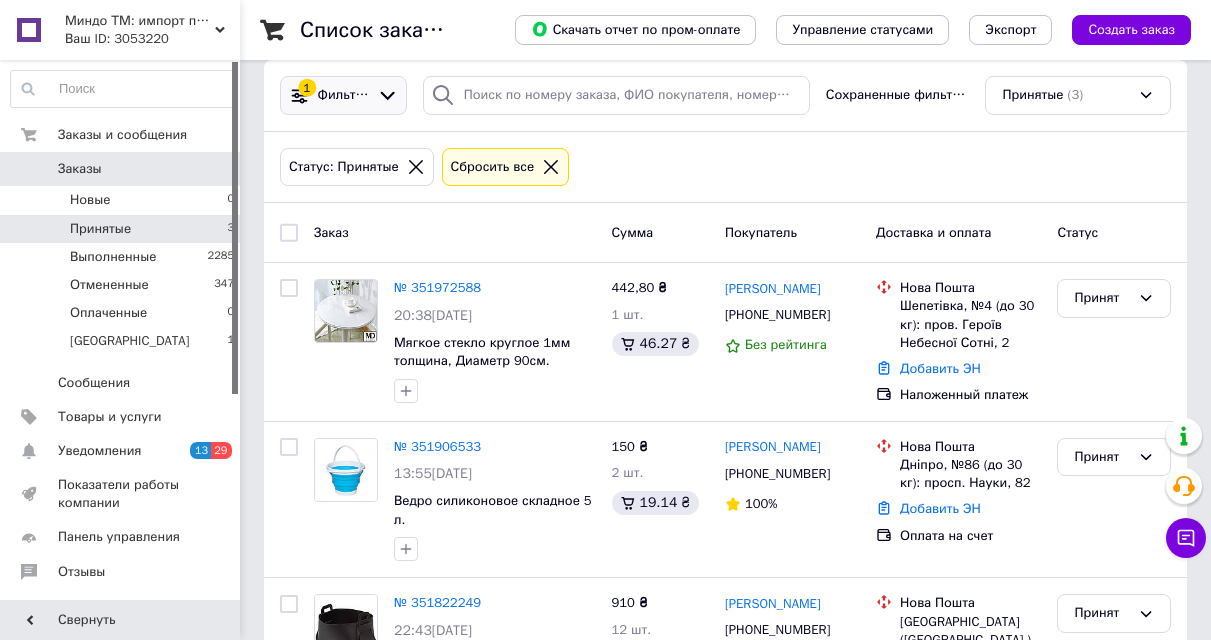 scroll, scrollTop: 0, scrollLeft: 0, axis: both 